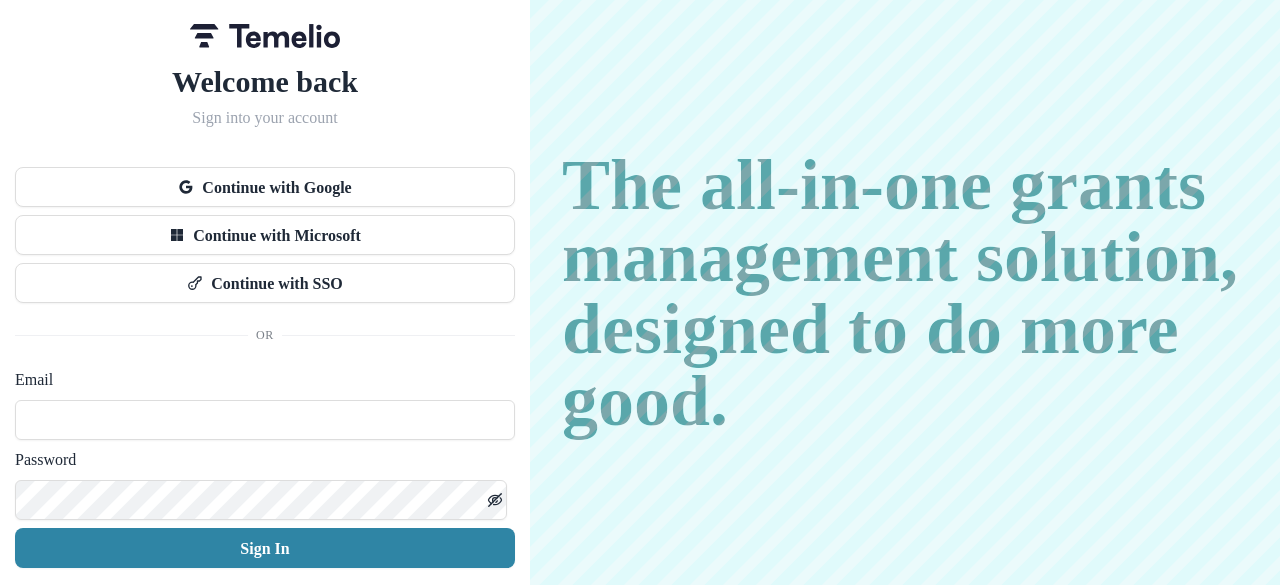 scroll, scrollTop: 0, scrollLeft: 0, axis: both 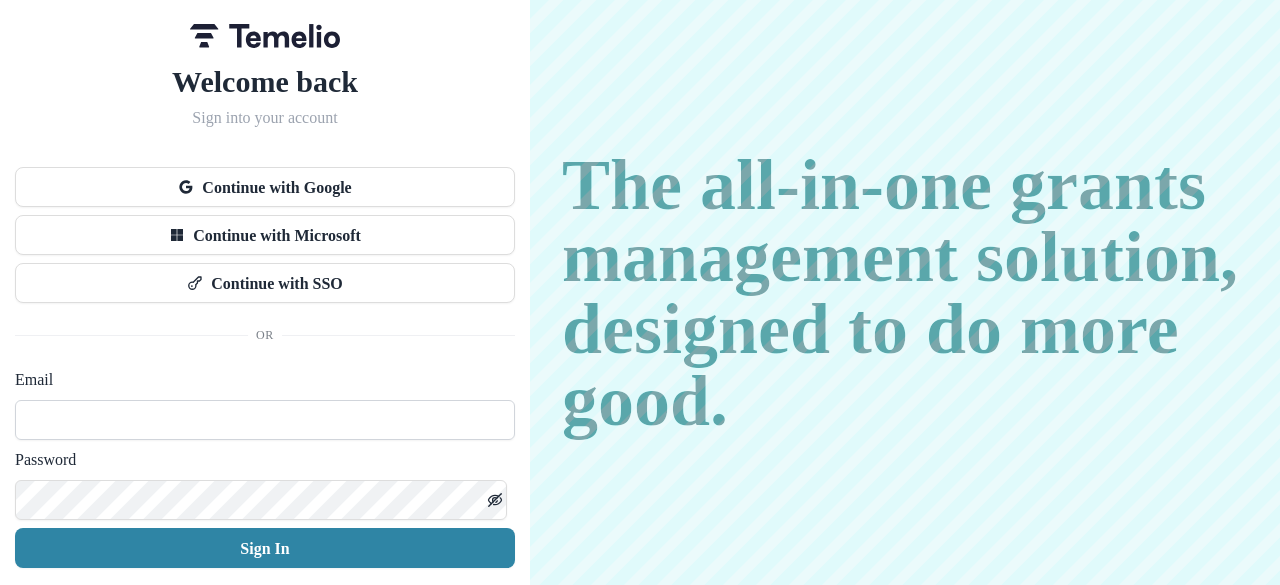 click at bounding box center (265, 420) 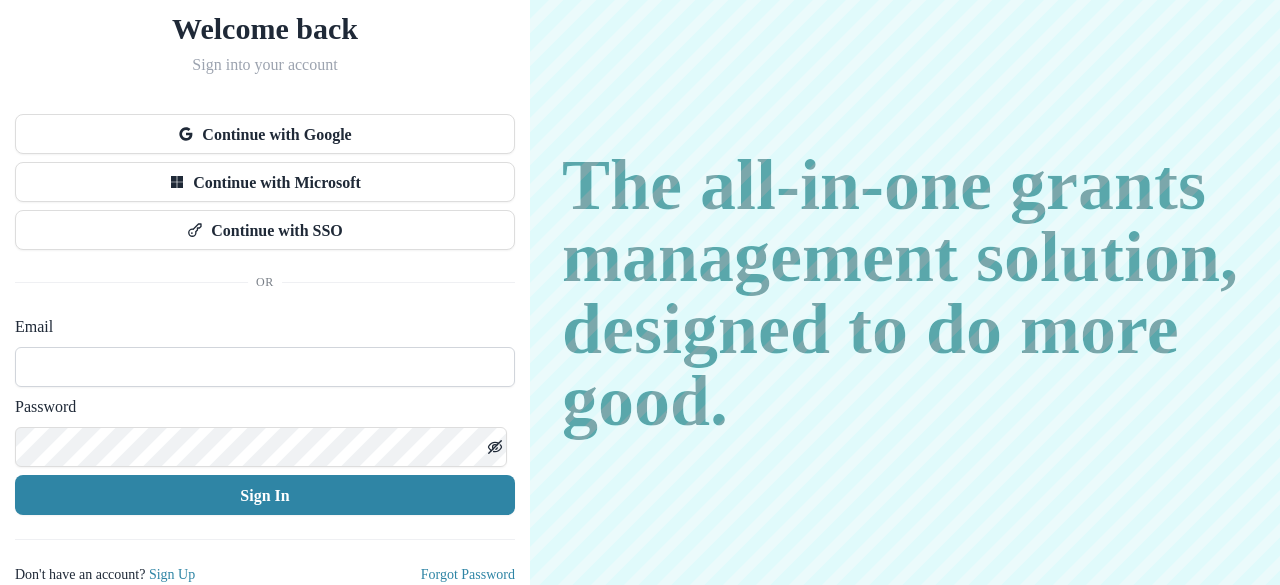 click at bounding box center (265, 367) 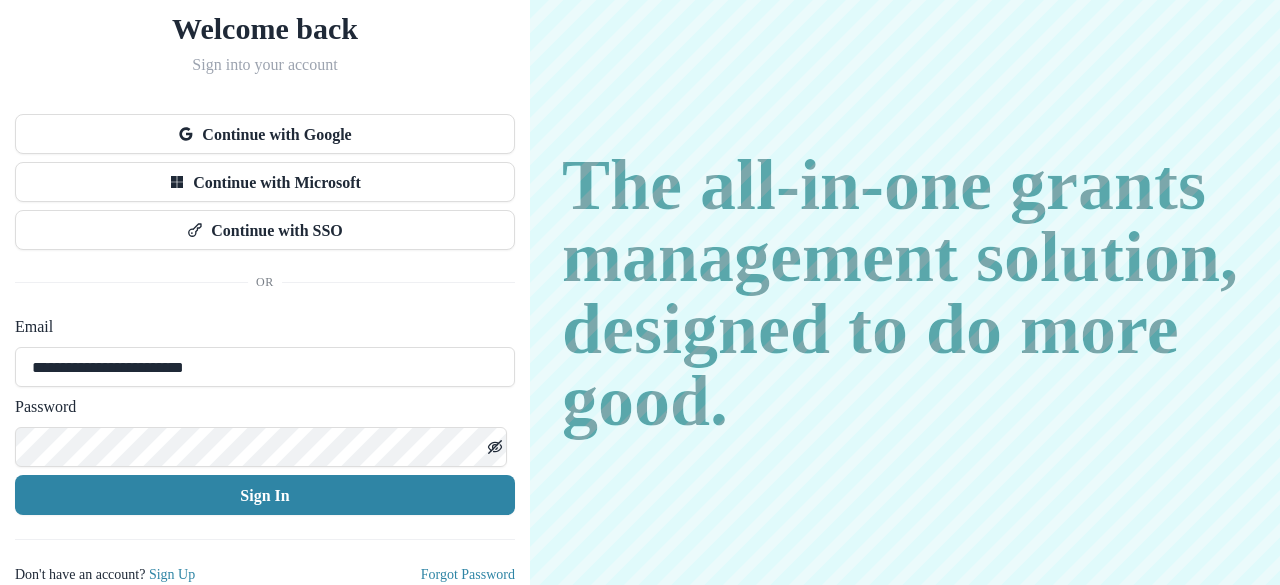 type on "**********" 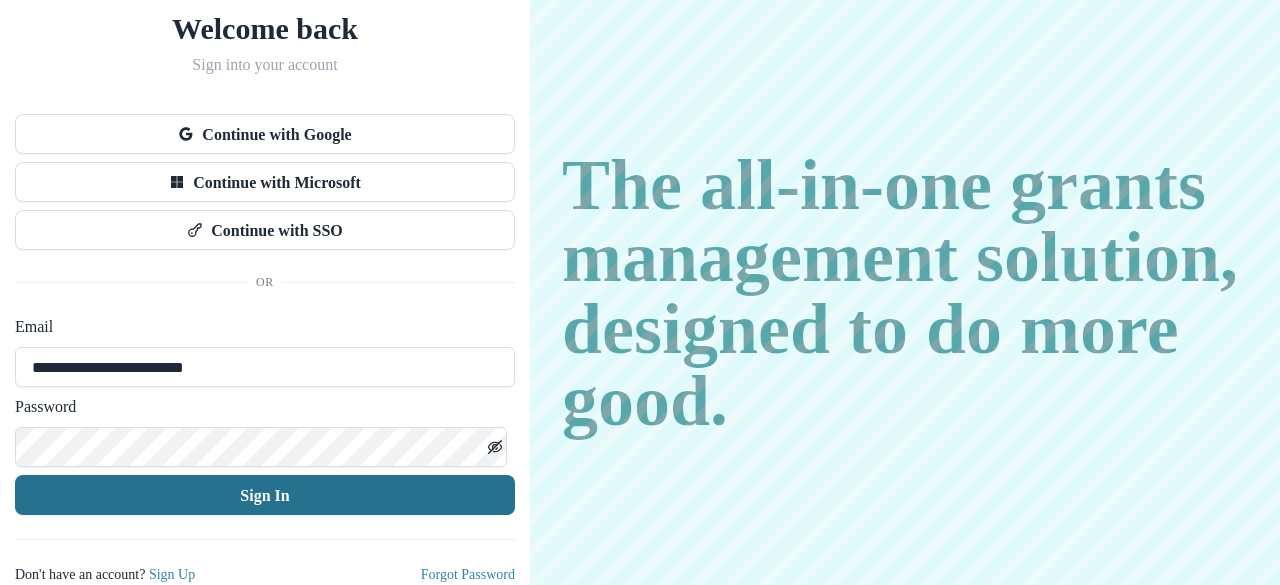 click on "Sign In" at bounding box center [265, 495] 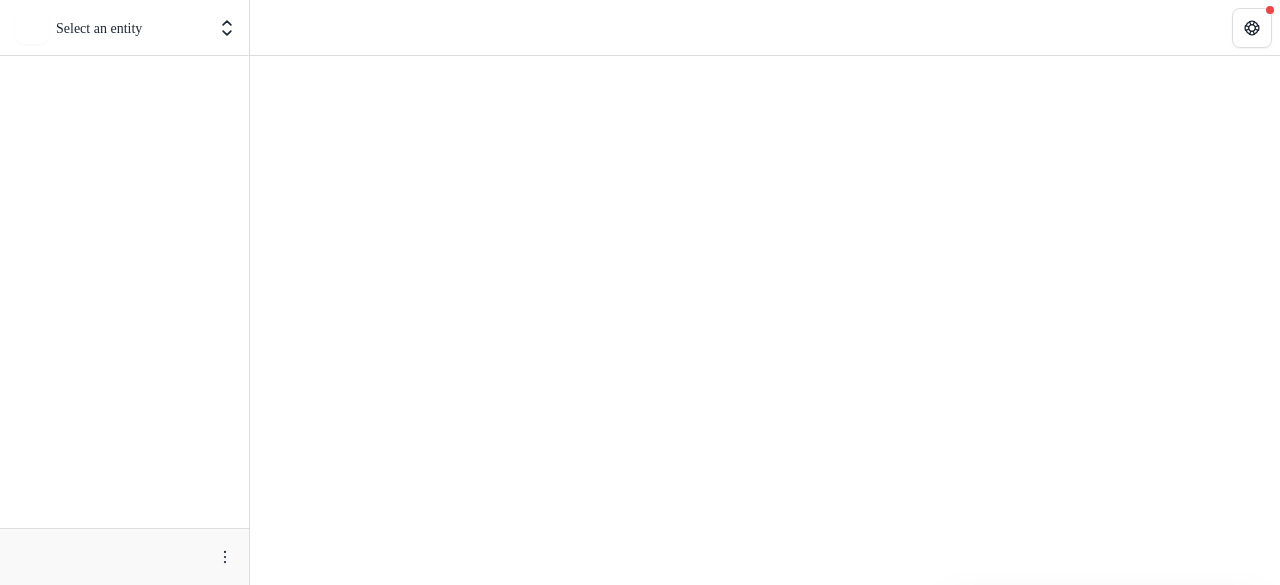 scroll, scrollTop: 0, scrollLeft: 0, axis: both 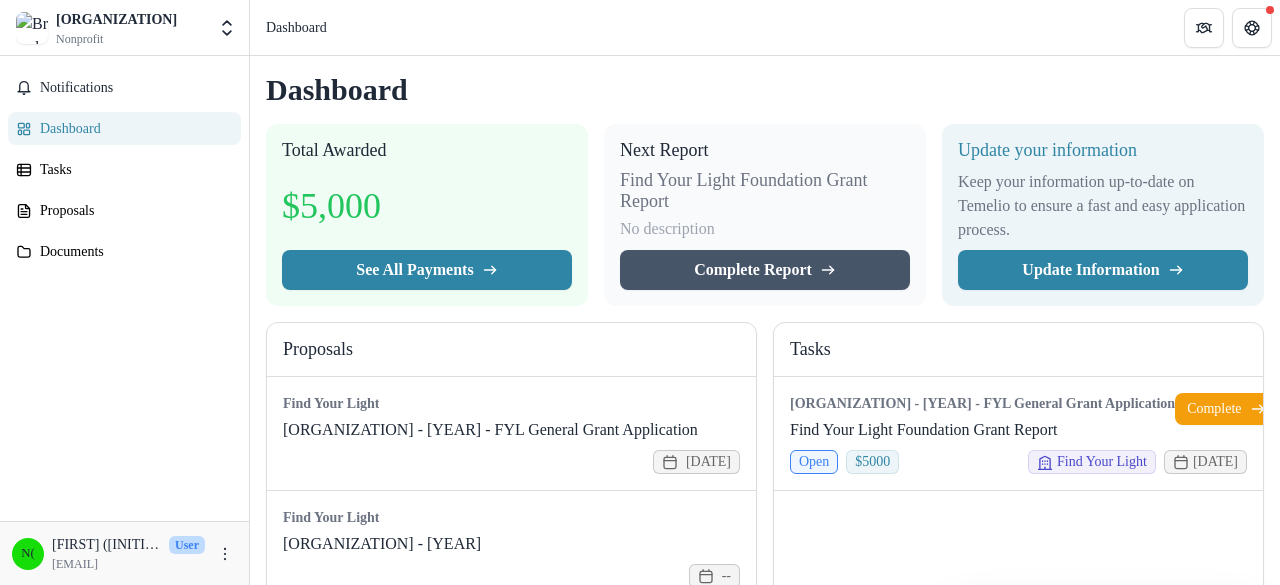 click on "Complete Report" at bounding box center (765, 270) 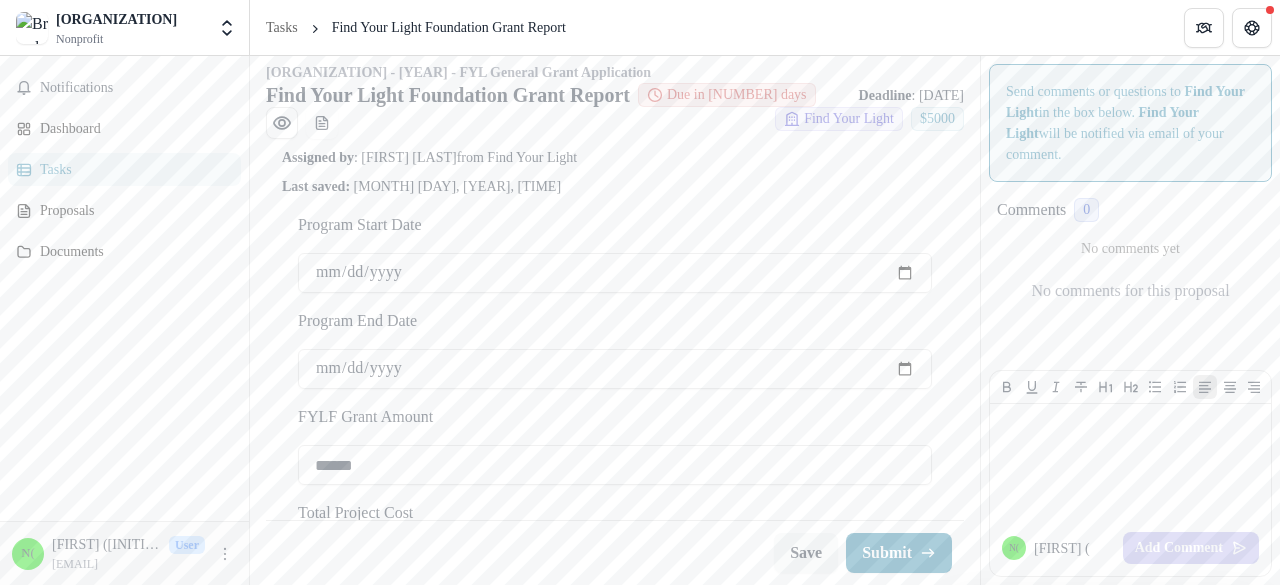 scroll, scrollTop: 11, scrollLeft: 0, axis: vertical 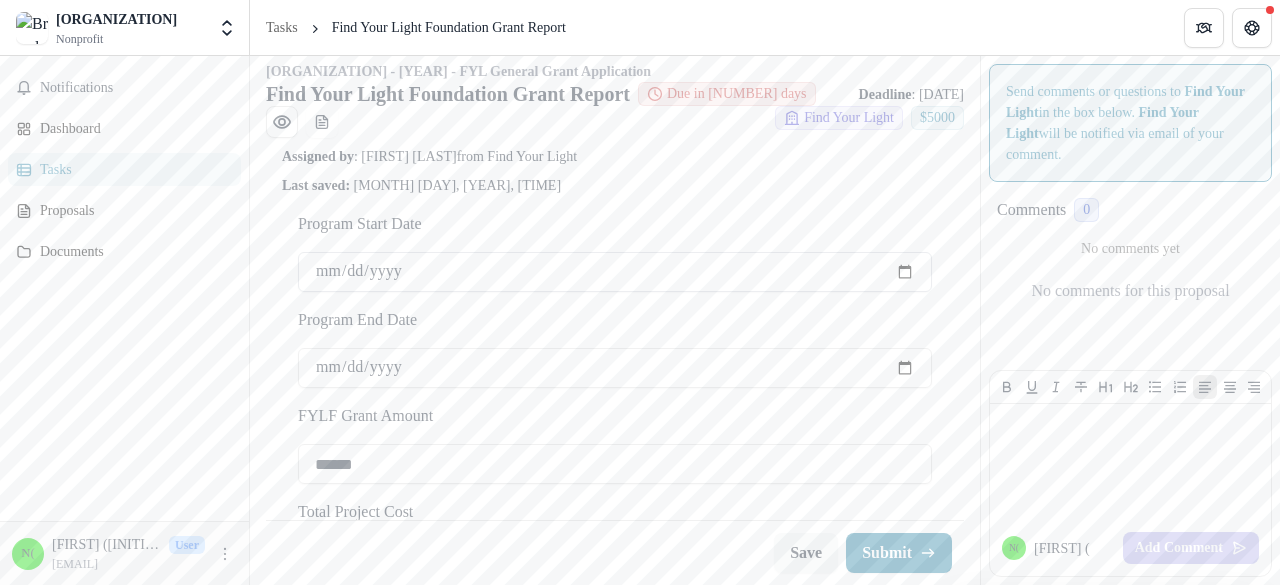 drag, startPoint x: 428, startPoint y: 273, endPoint x: 332, endPoint y: 267, distance: 96.18732 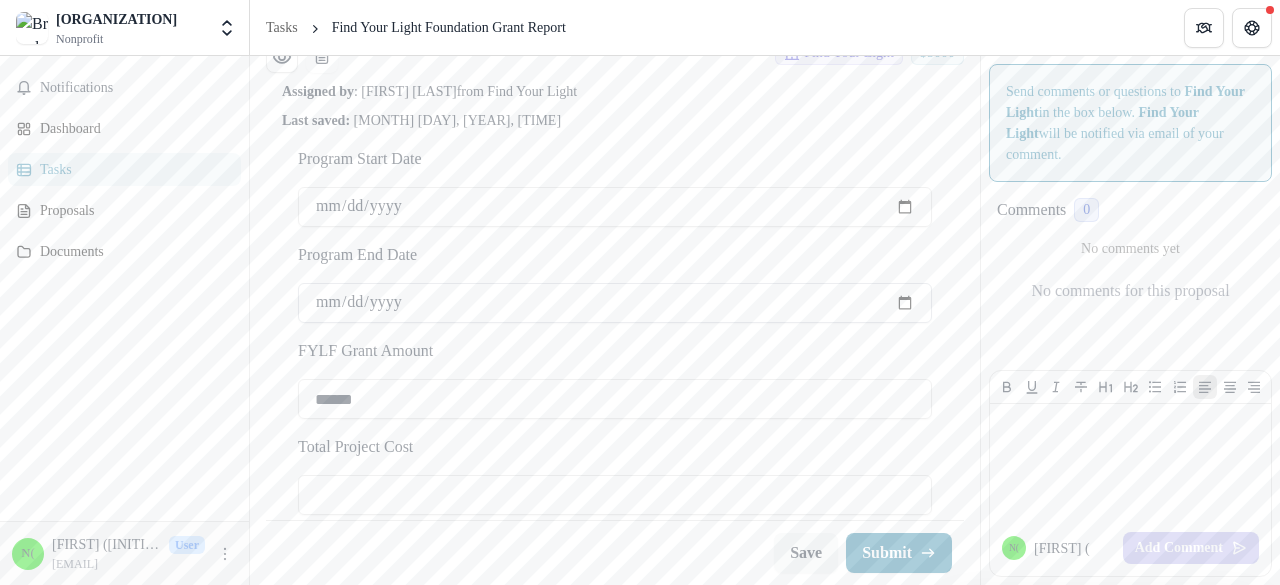 scroll, scrollTop: 77, scrollLeft: 0, axis: vertical 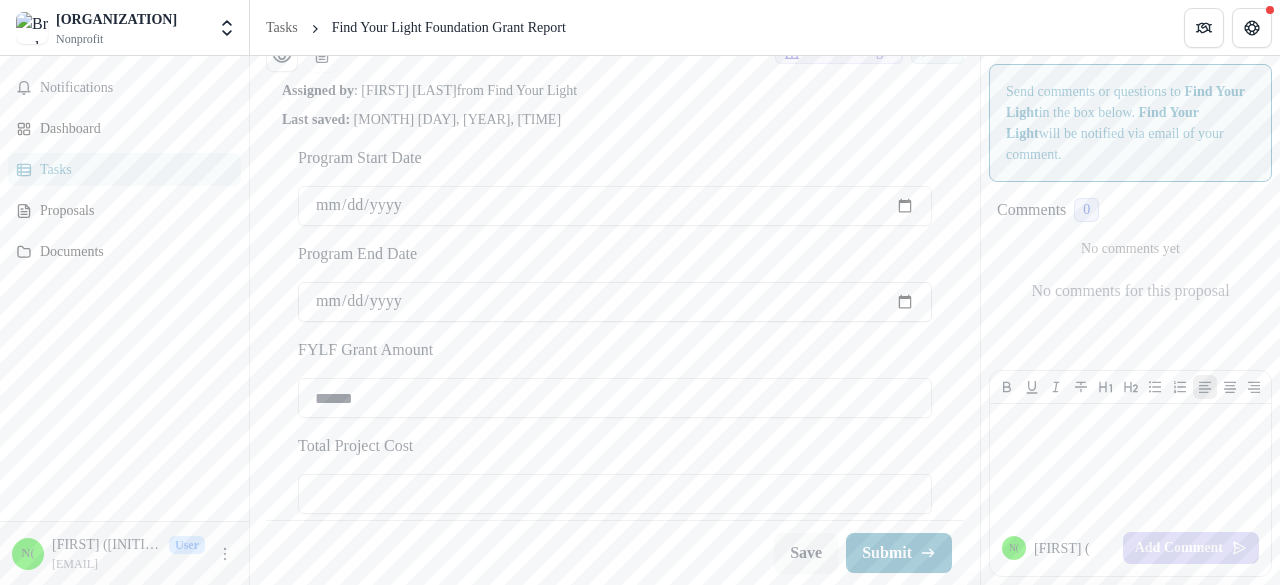 click on "**********" at bounding box center (615, 302) 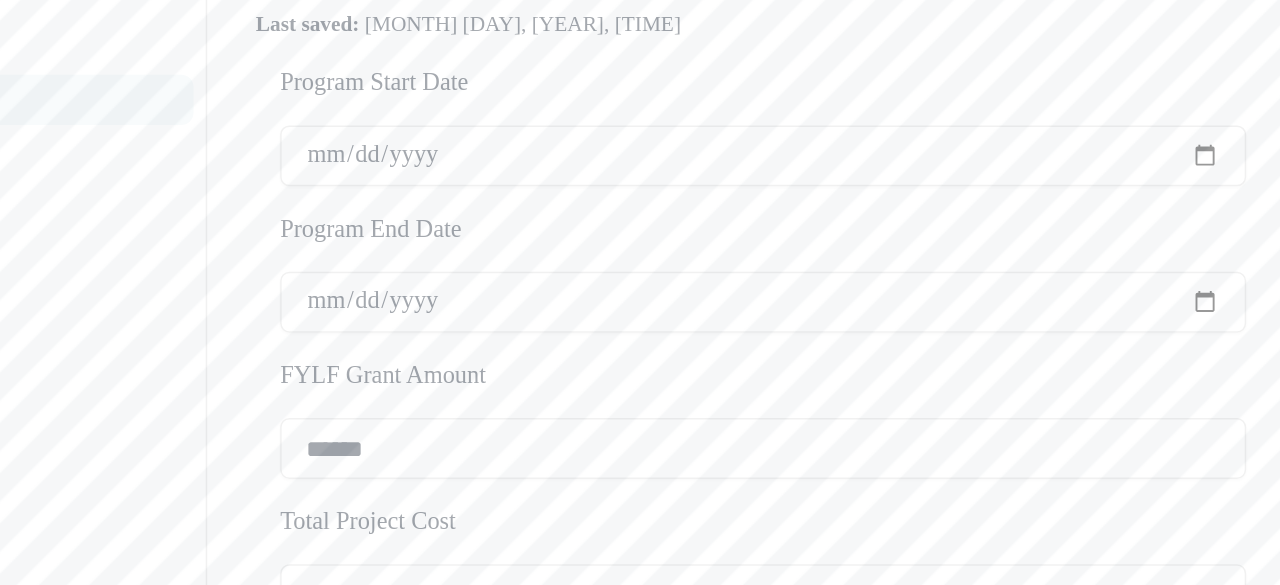 drag, startPoint x: 414, startPoint y: 298, endPoint x: 292, endPoint y: 294, distance: 122.06556 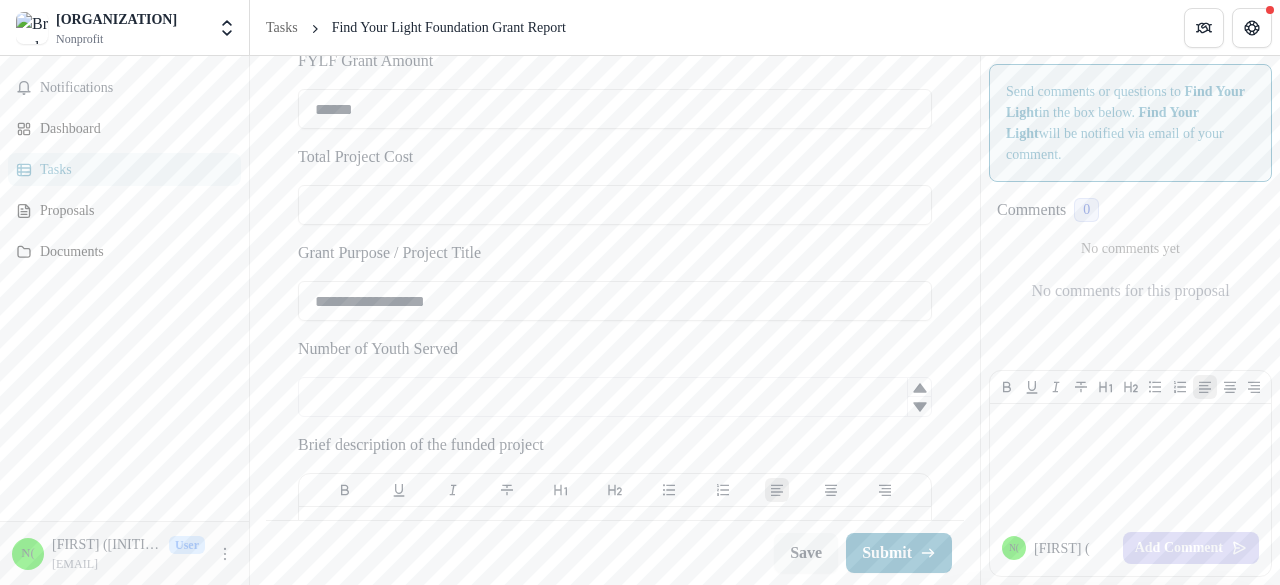 scroll, scrollTop: 368, scrollLeft: 0, axis: vertical 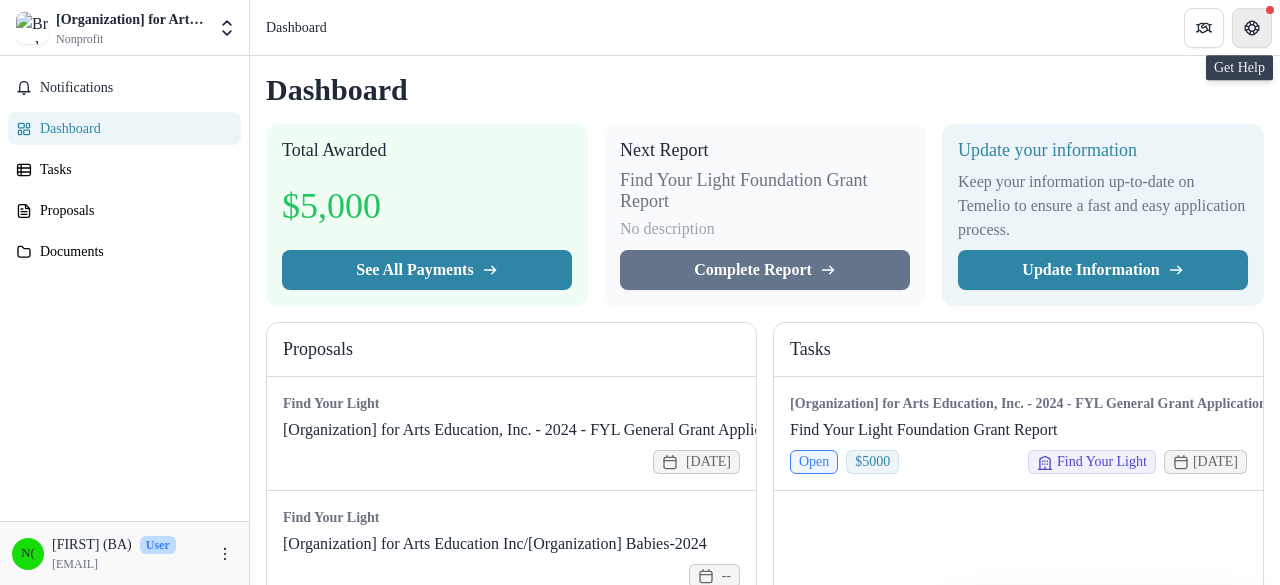 click at bounding box center [1252, 28] 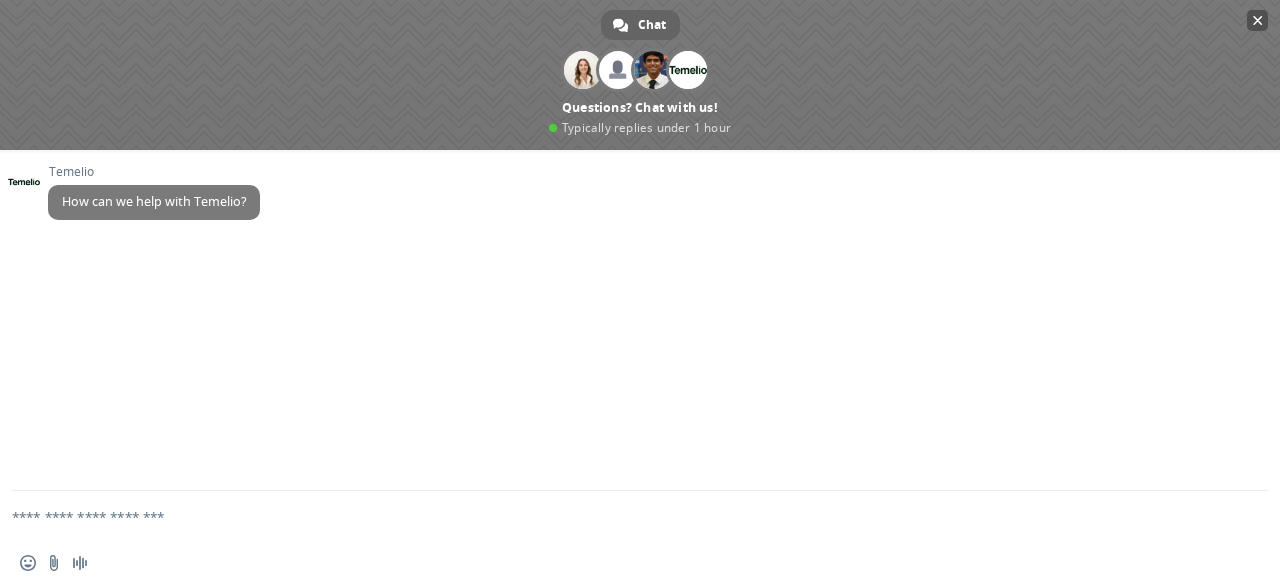 click at bounding box center [1258, 20] 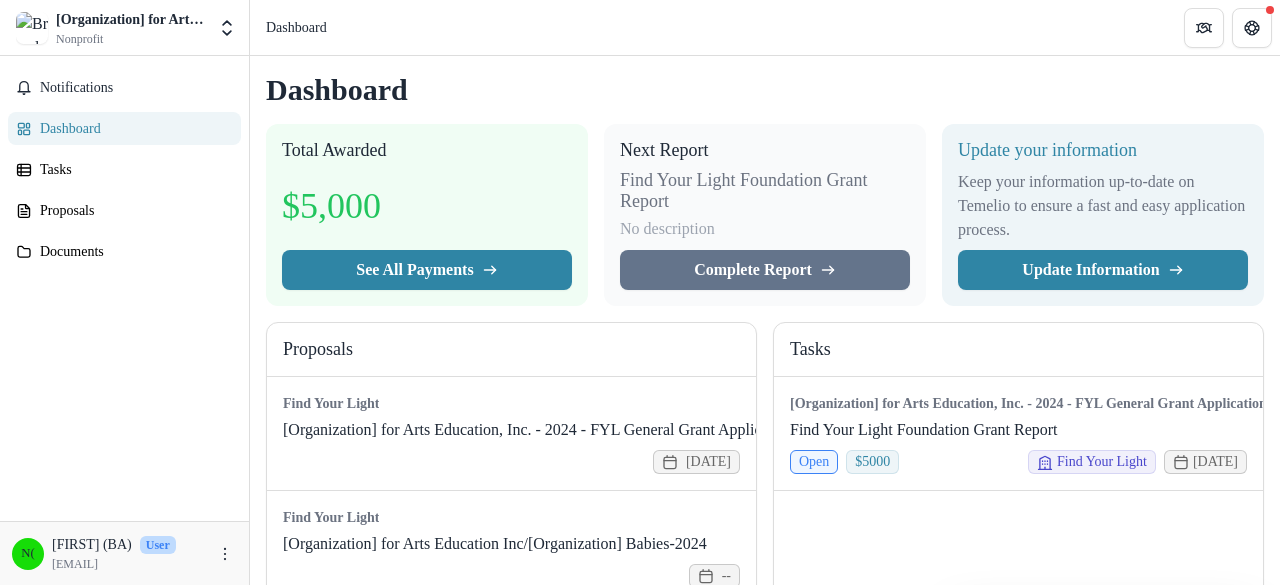 click on "Broadway for Arts Education, Inc." at bounding box center [130, 19] 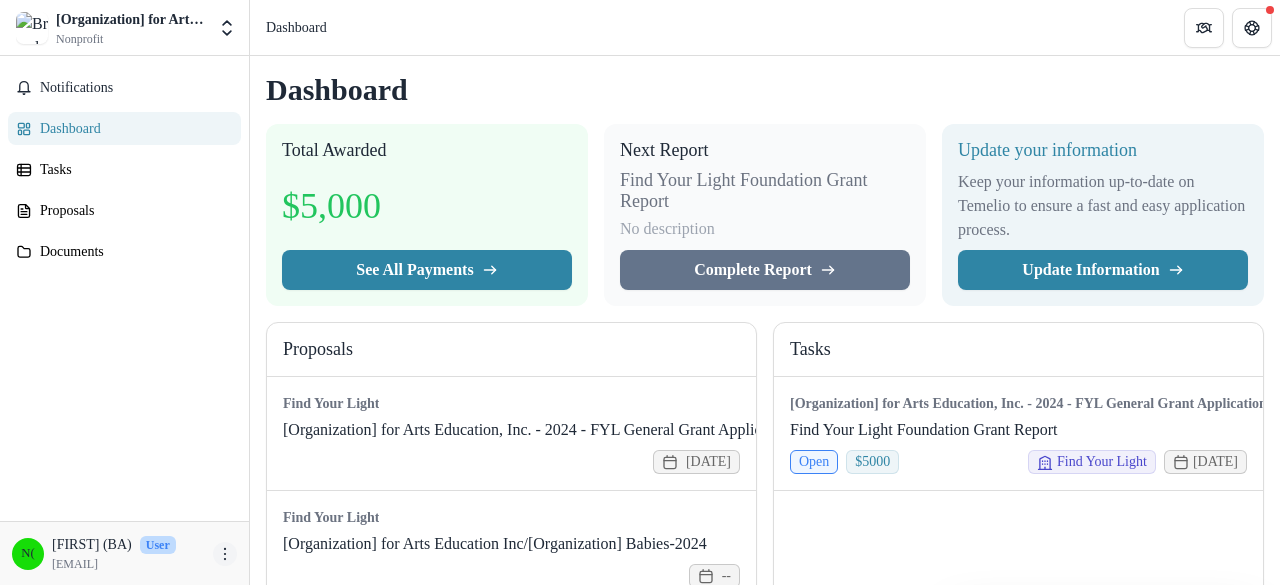 click at bounding box center (225, 554) 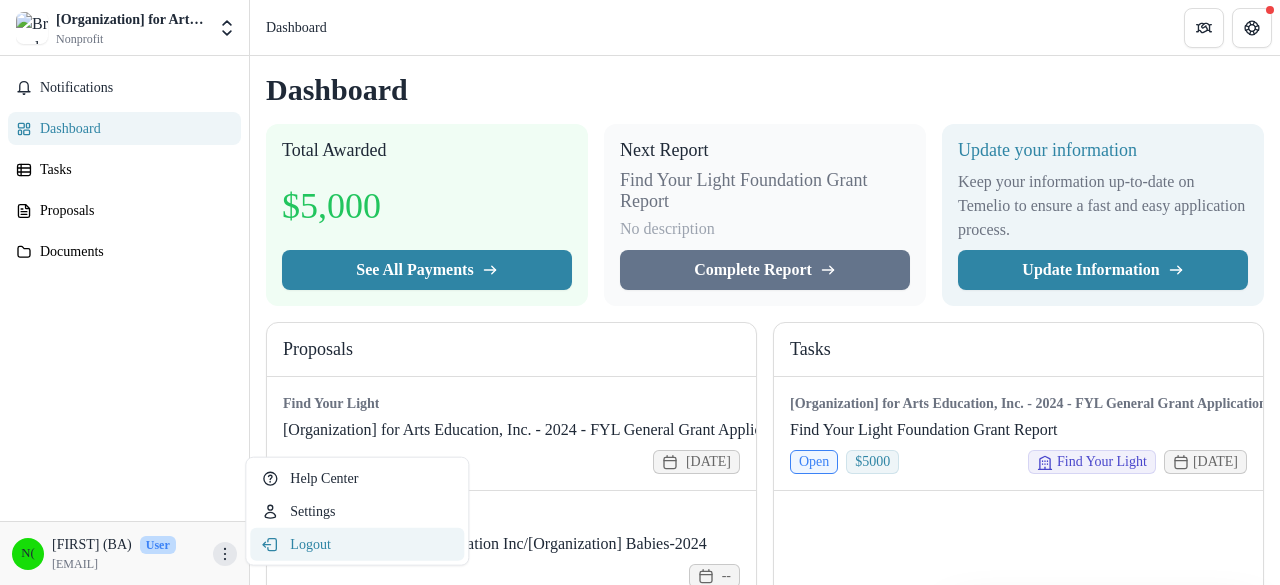 click on "Logout" at bounding box center (357, 544) 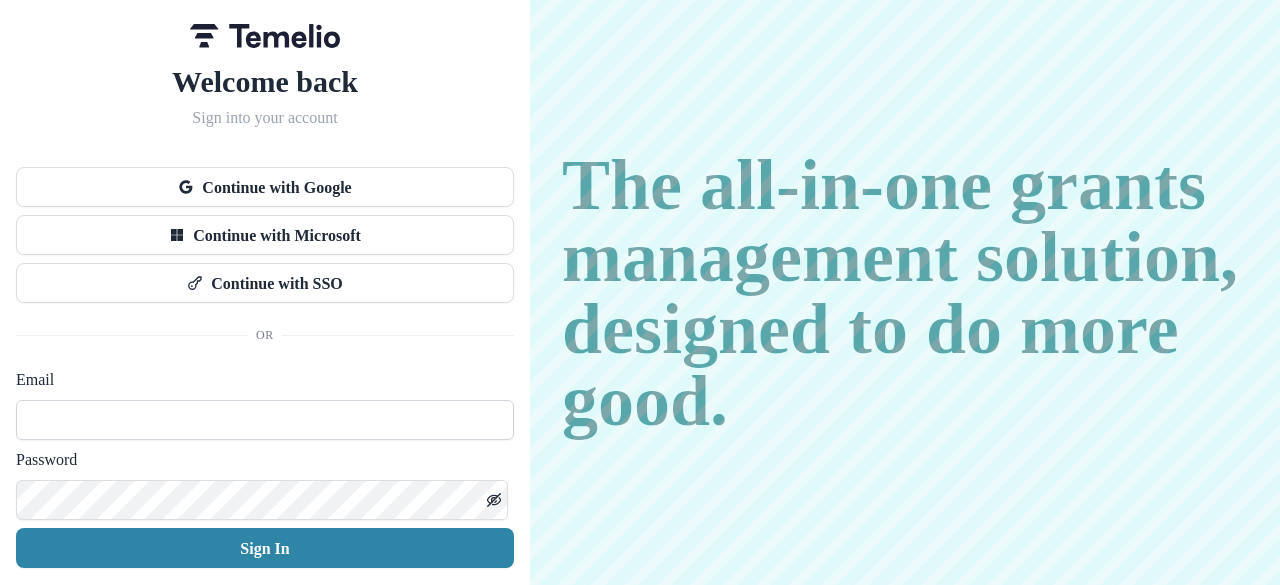 click at bounding box center [265, 420] 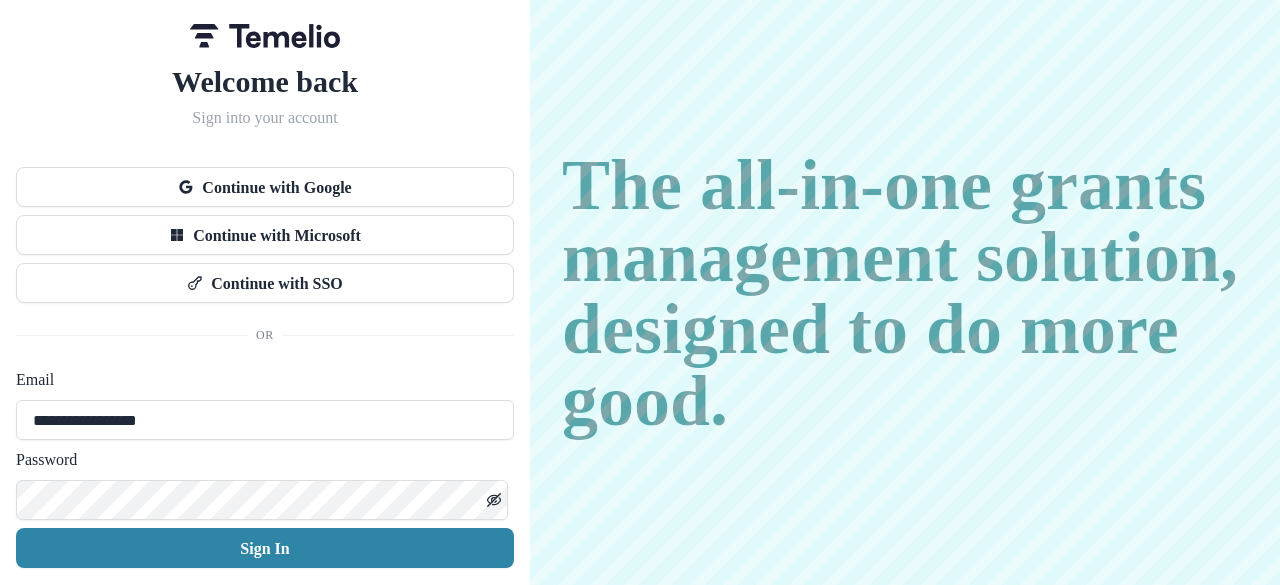 type on "**********" 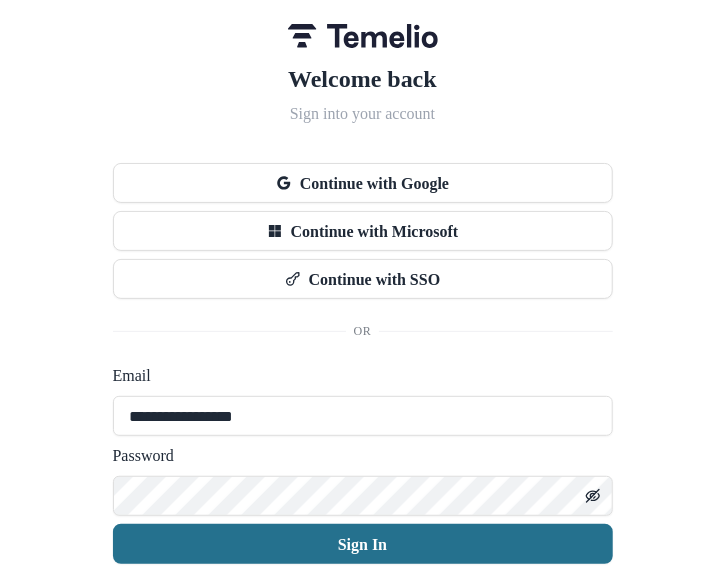 click on "Sign In" at bounding box center [363, 544] 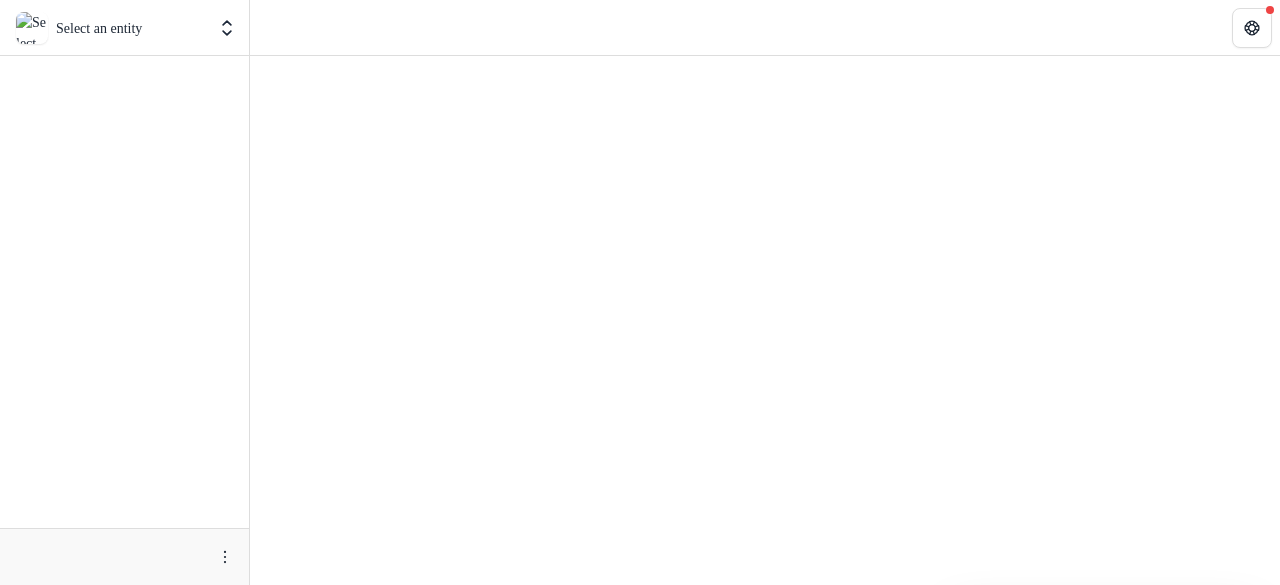 scroll, scrollTop: 0, scrollLeft: 0, axis: both 